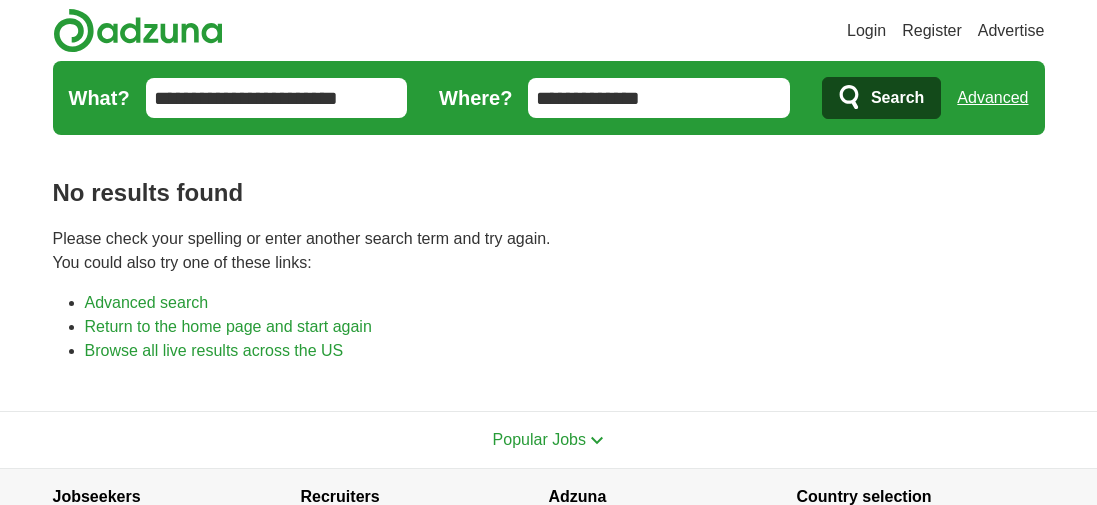 scroll, scrollTop: 0, scrollLeft: 0, axis: both 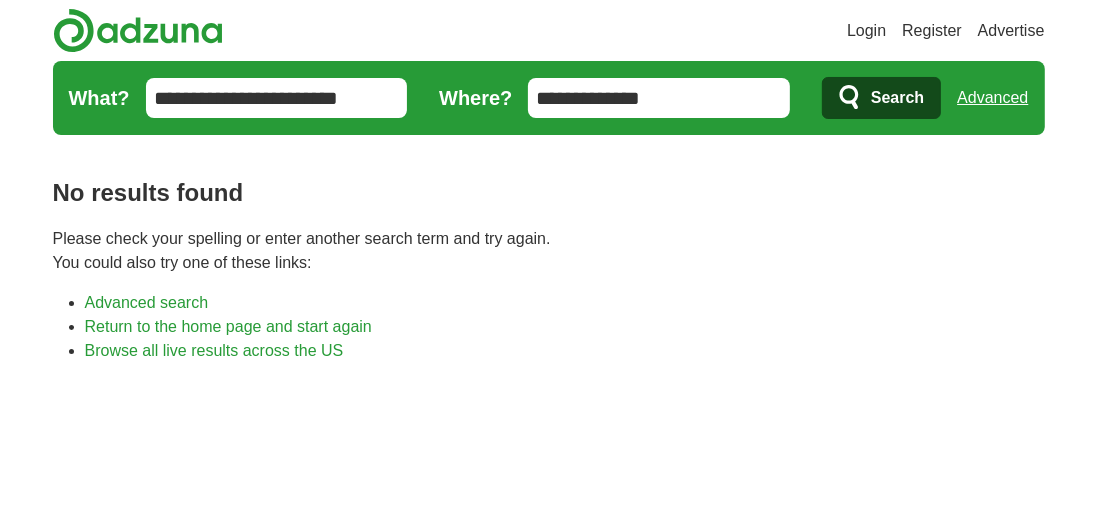 click on "Advanced" at bounding box center [992, 98] 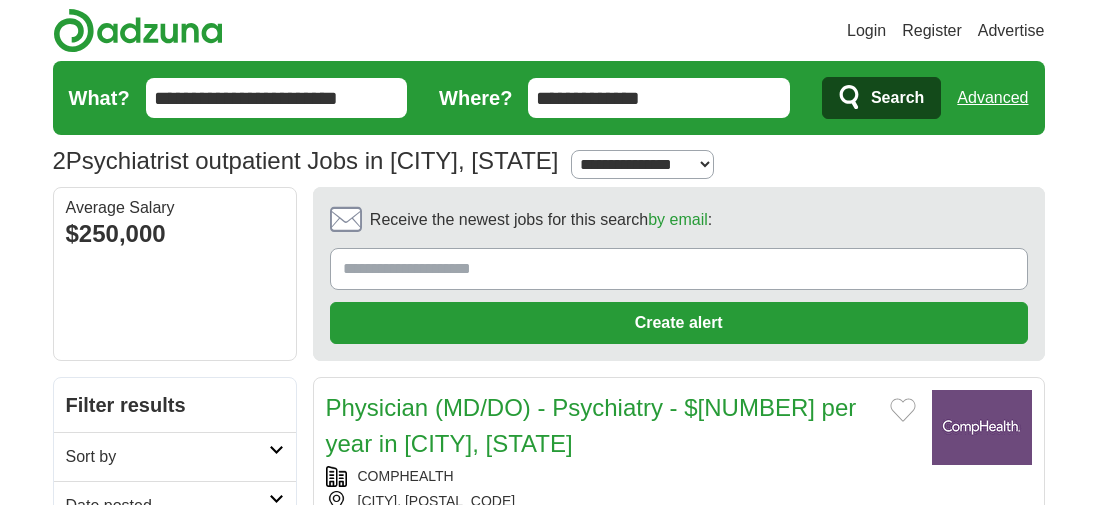 scroll, scrollTop: 0, scrollLeft: 0, axis: both 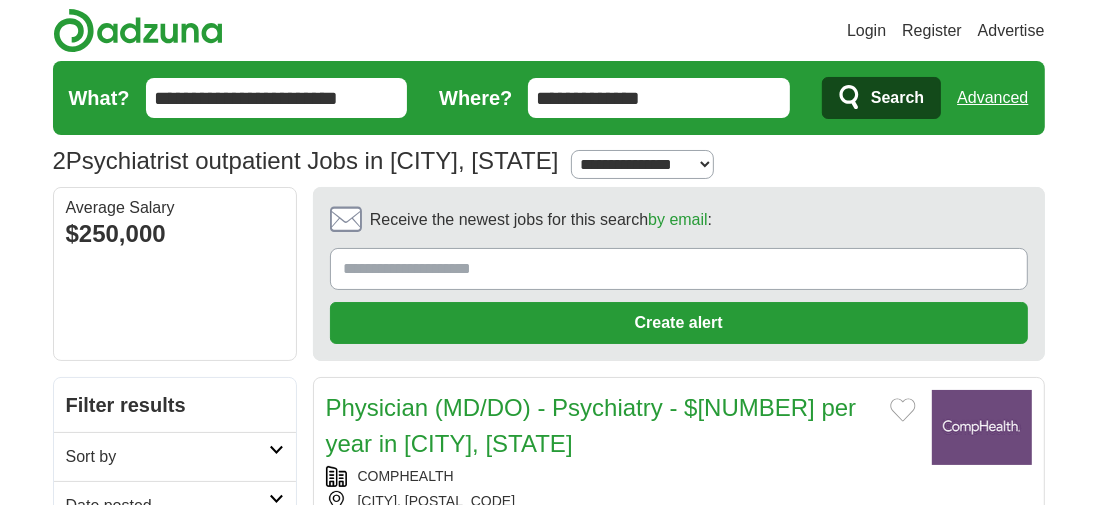 click on "Login
Register
Advertise
[NUMBER]
Psychiatrist outpatient Jobs in New Haven, [STATE]
Salary
Salary
Select a salary range
Salary from
from $[NUMBER]
from $[NUMBER]
from $[NUMBER]
from $[NUMBER]
from $[NUMBER]
from $[NUMBER]
per year" at bounding box center (548, 1208) 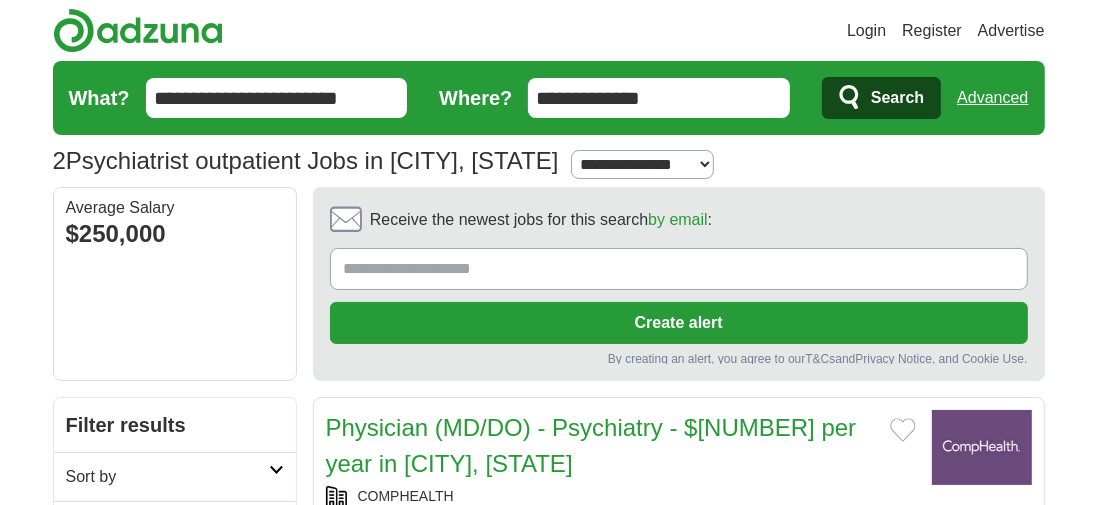 click on "Receive the newest jobs for this search  by email :" at bounding box center [679, 269] 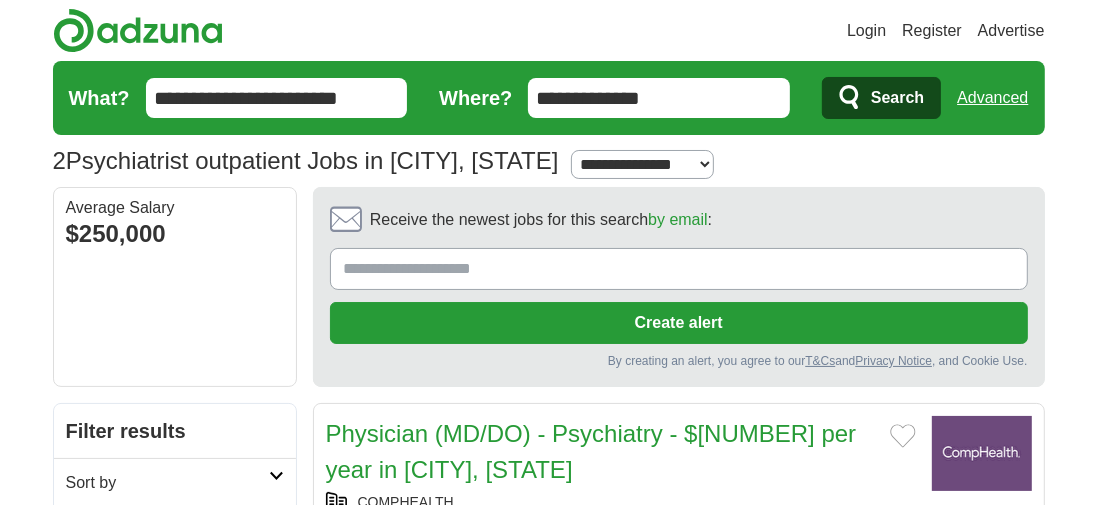 type on "**********" 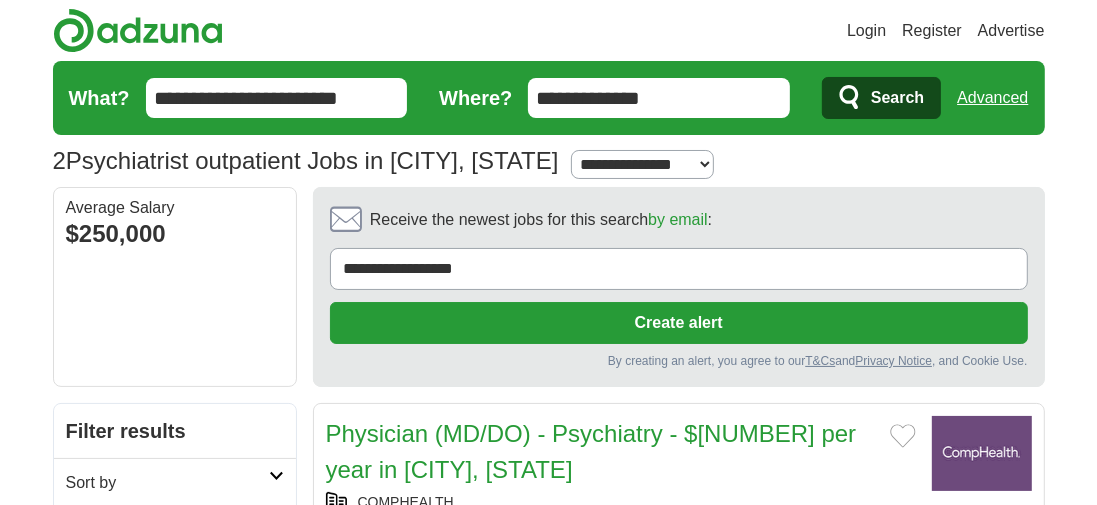 type on "**********" 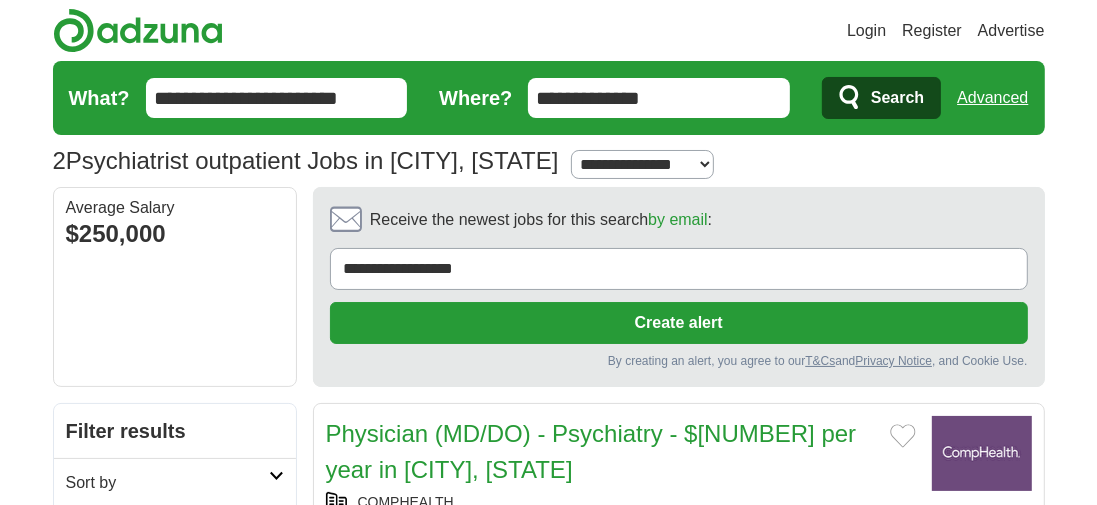 click on "Create alert" at bounding box center (679, 323) 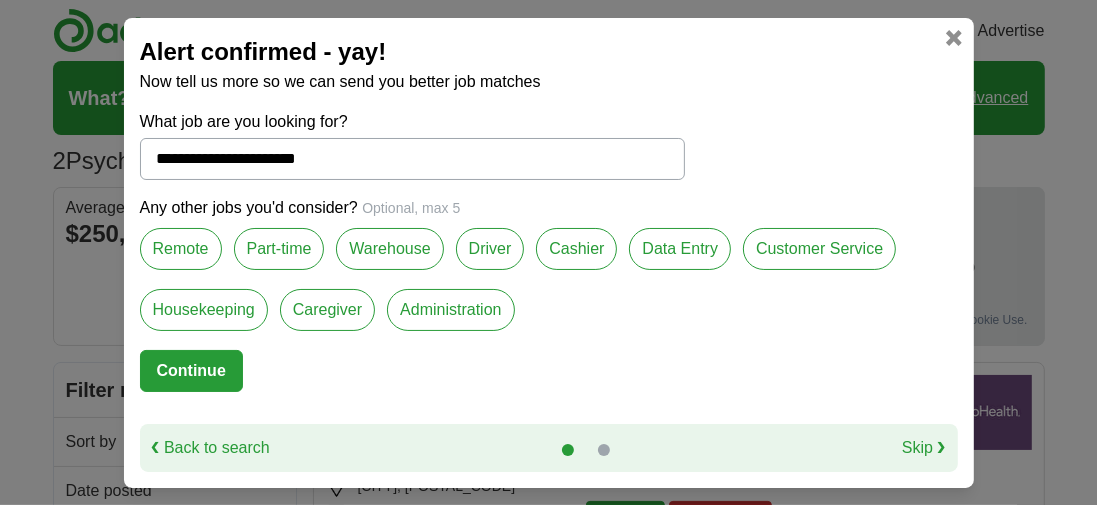 click on "Remote" at bounding box center [181, 249] 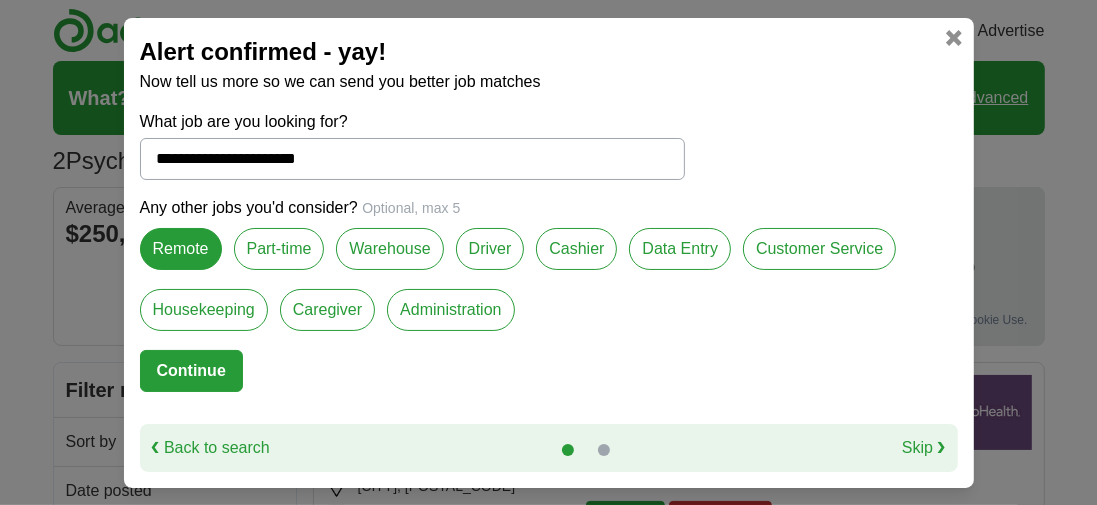 click on "Part-time" at bounding box center (279, 249) 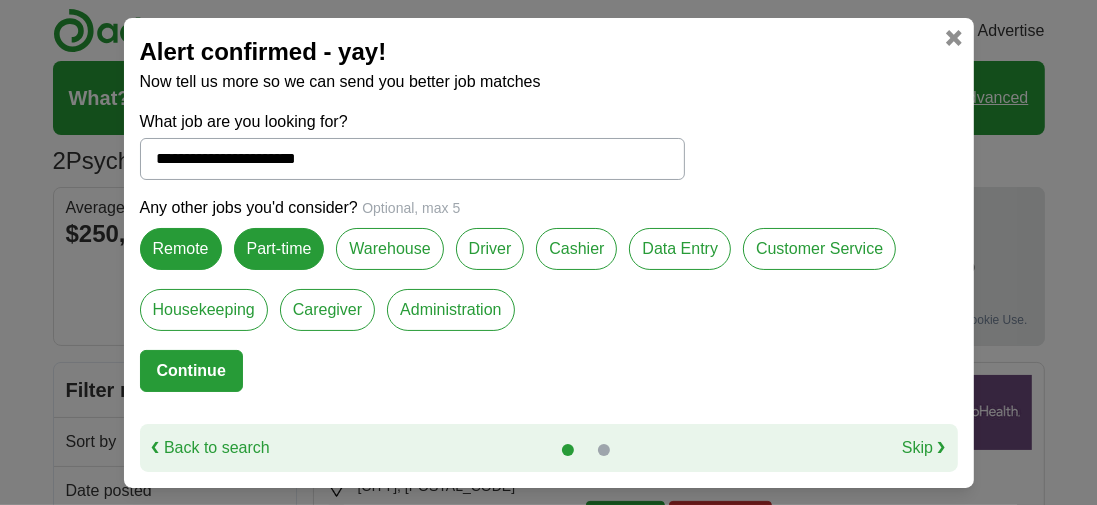 click on "Continue" at bounding box center [191, 371] 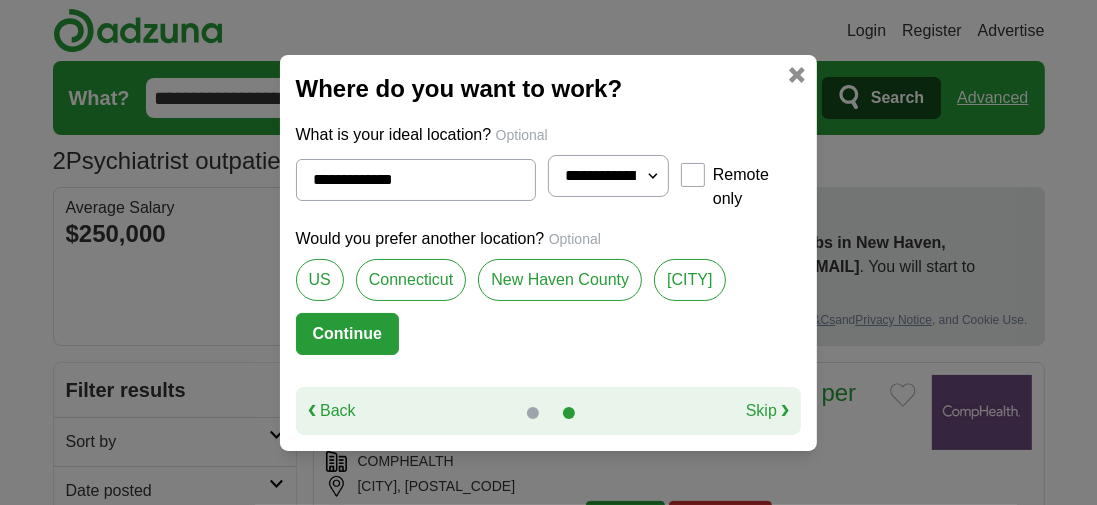 click on "**********" at bounding box center [608, 176] 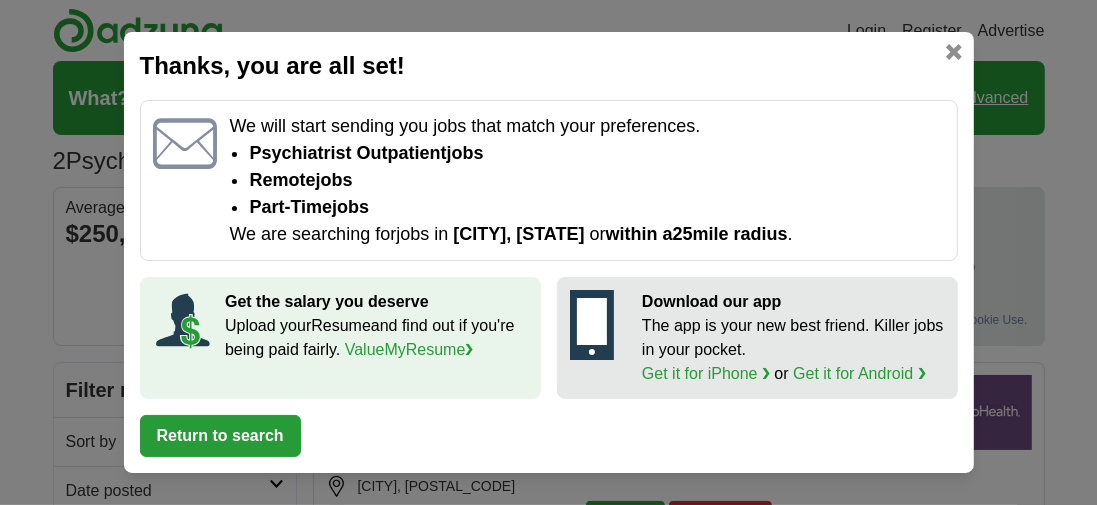 click on "Return to search" at bounding box center [220, 436] 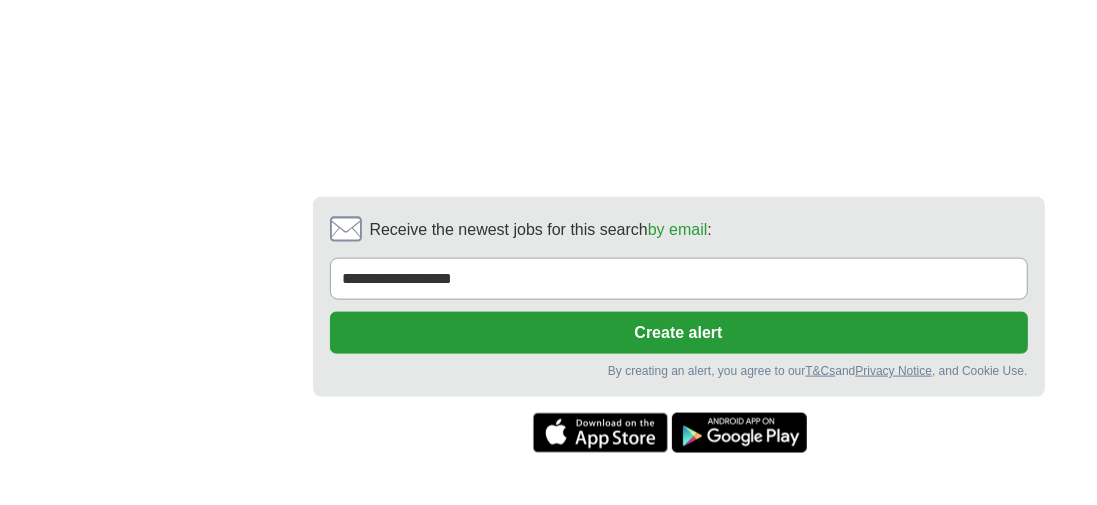 scroll, scrollTop: 1640, scrollLeft: 0, axis: vertical 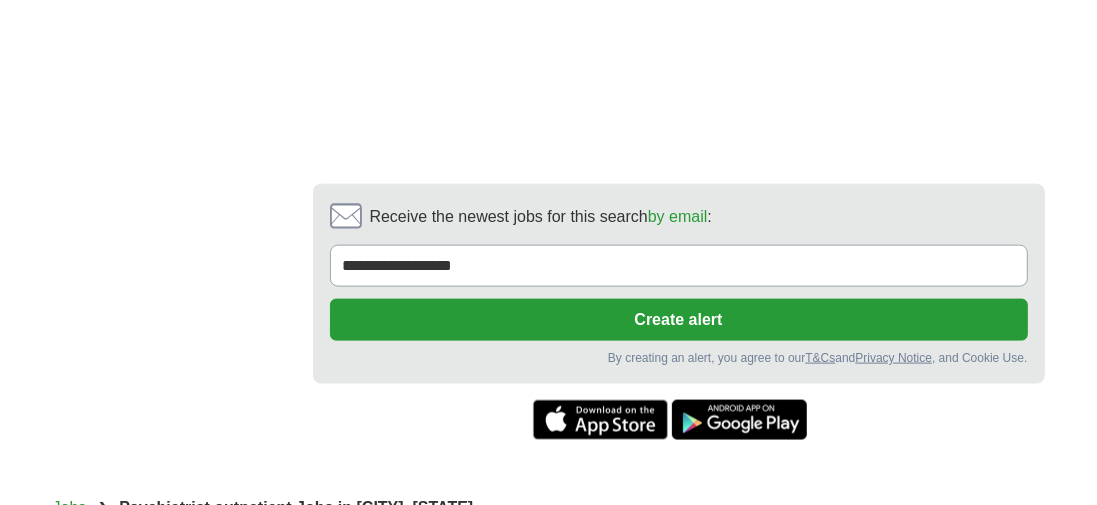 click on "Create alert" at bounding box center [679, 320] 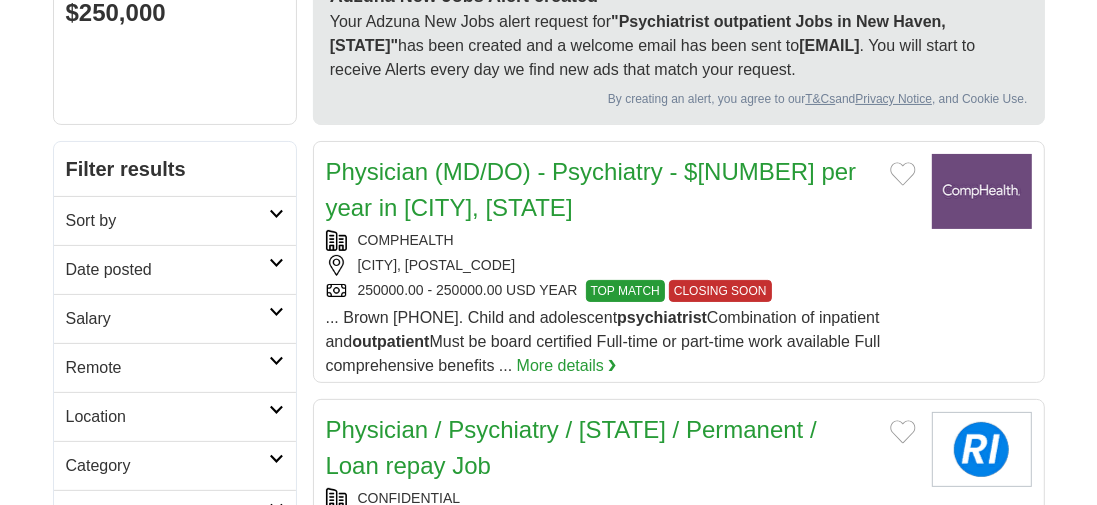scroll, scrollTop: 0, scrollLeft: 0, axis: both 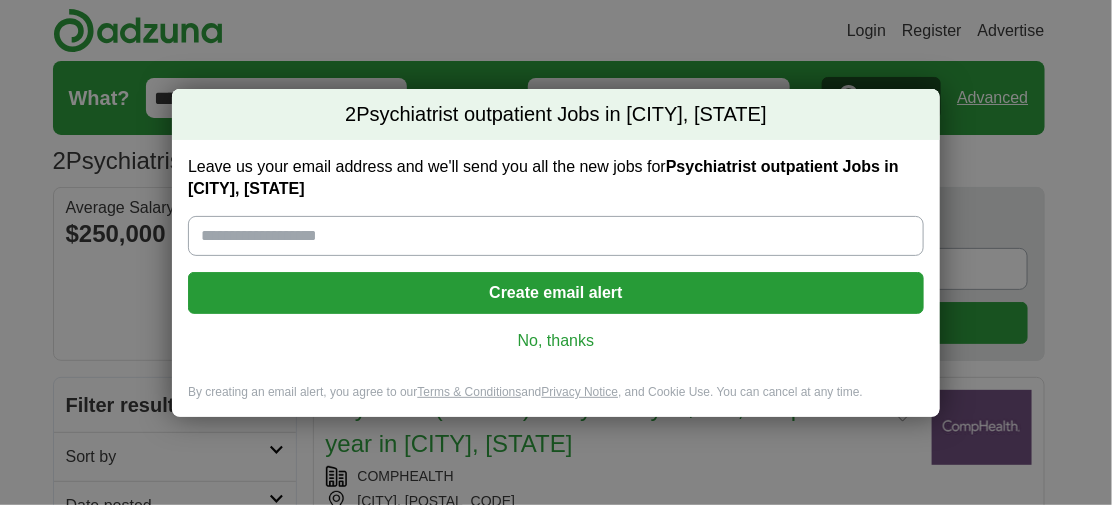 click on "Leave us your email address and we'll send you all the new jobs for  Psychiatrist outpatient  Jobs in New Haven, CT" at bounding box center (556, 236) 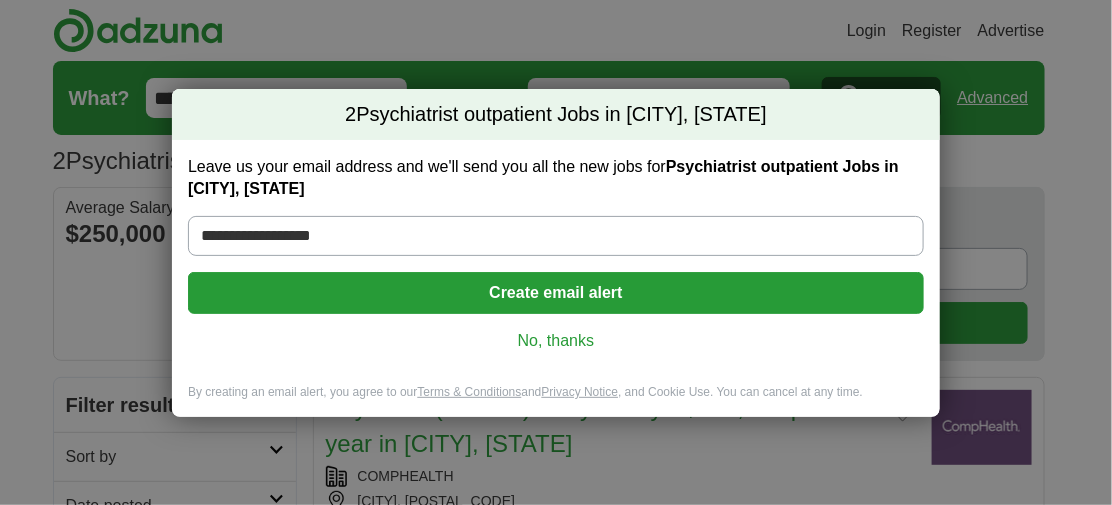 click on "Create email alert" at bounding box center (556, 293) 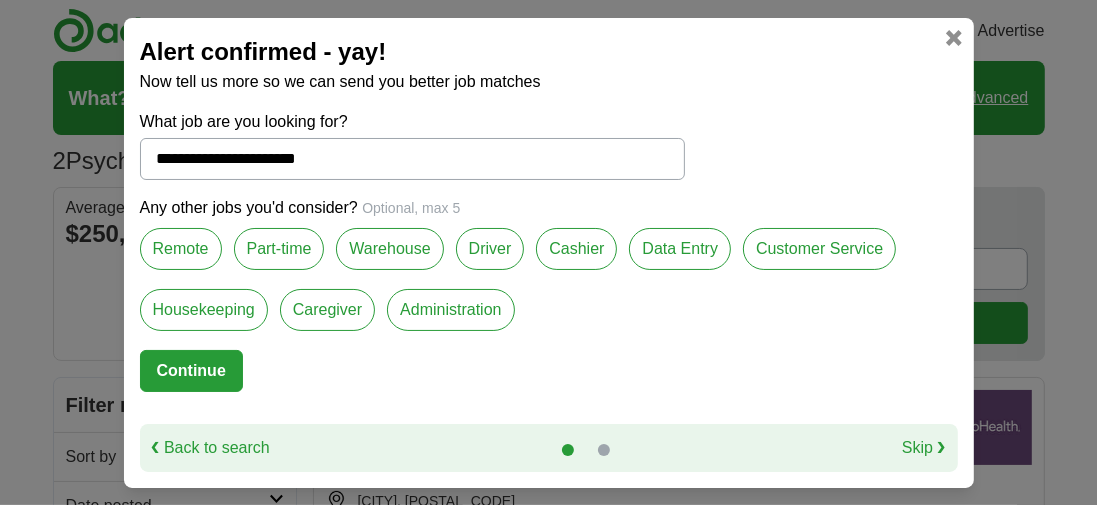 click on "Remote" at bounding box center [181, 249] 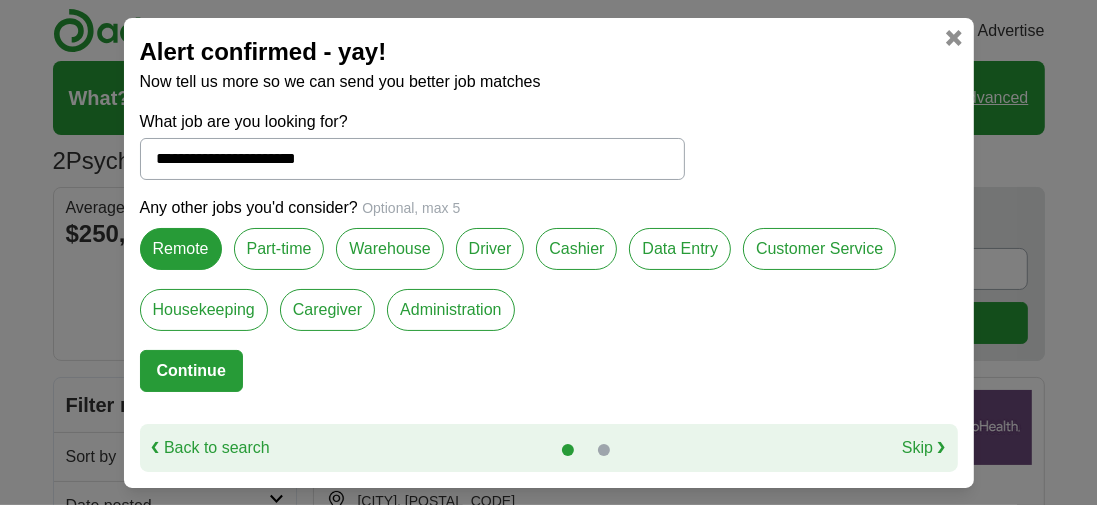 click on "Part-time" at bounding box center [279, 249] 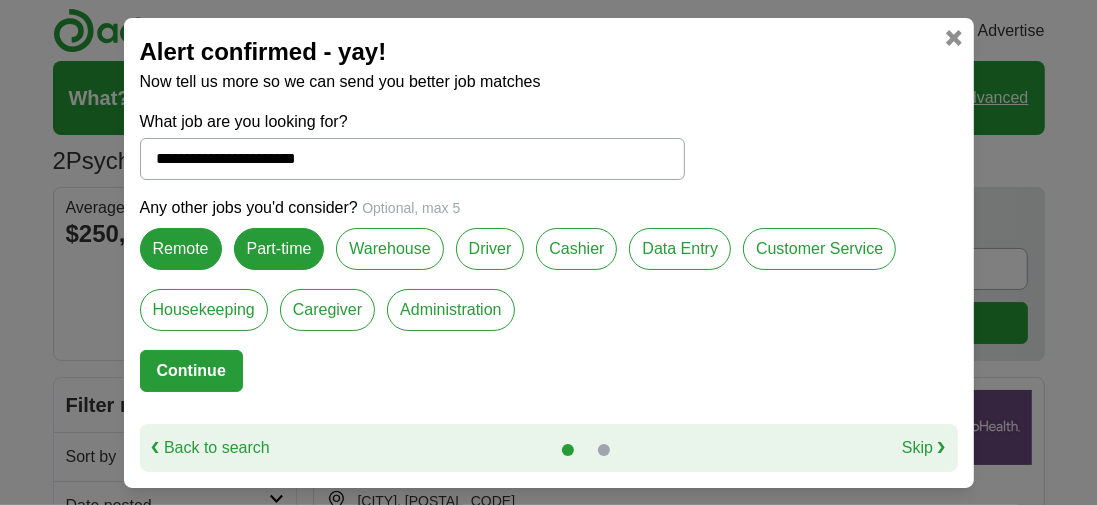 click on "Continue" at bounding box center (191, 371) 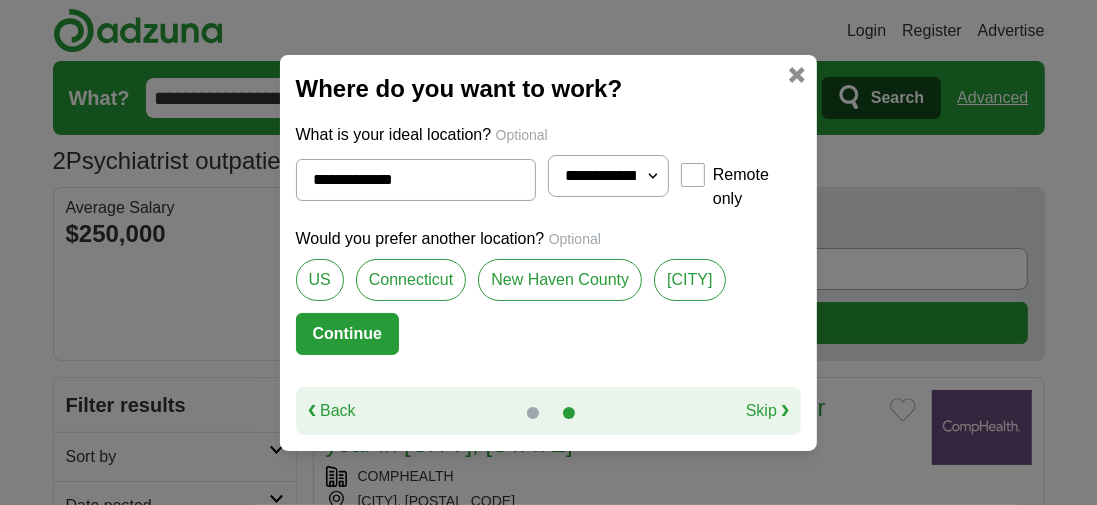 click on "**********" at bounding box center [608, 176] 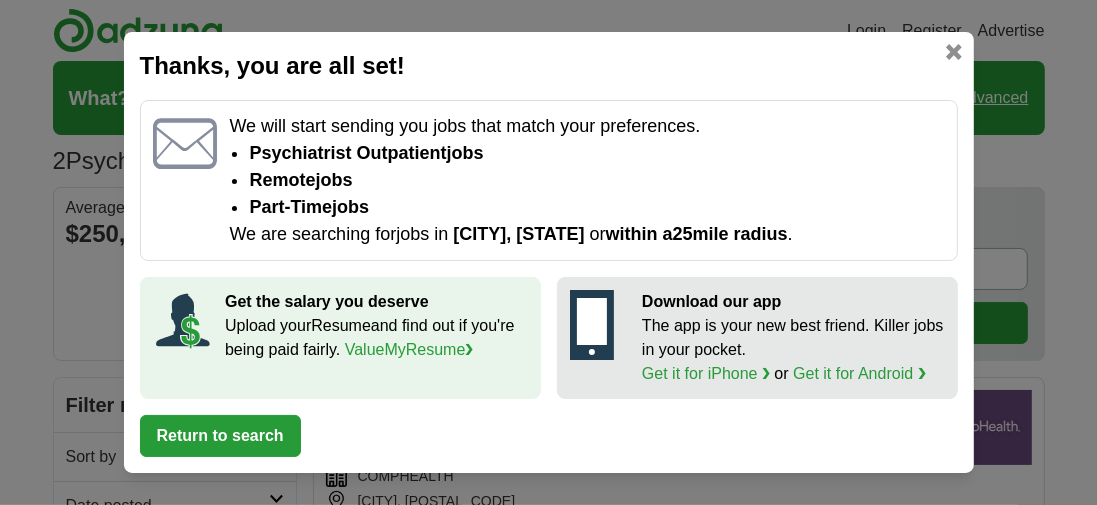 click on "Return to search" at bounding box center [220, 436] 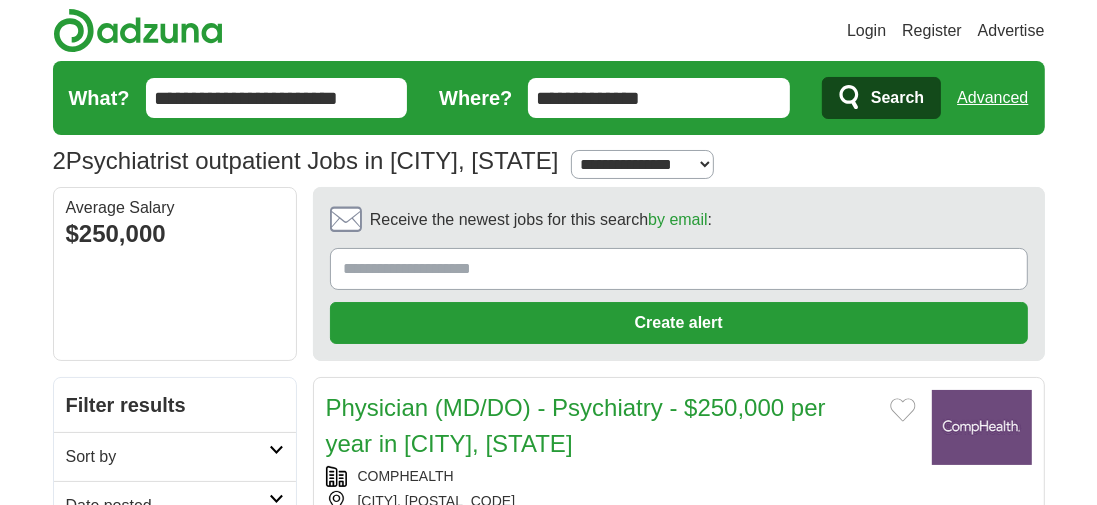 click on "Receive the newest jobs for this search  by email :" at bounding box center [679, 269] 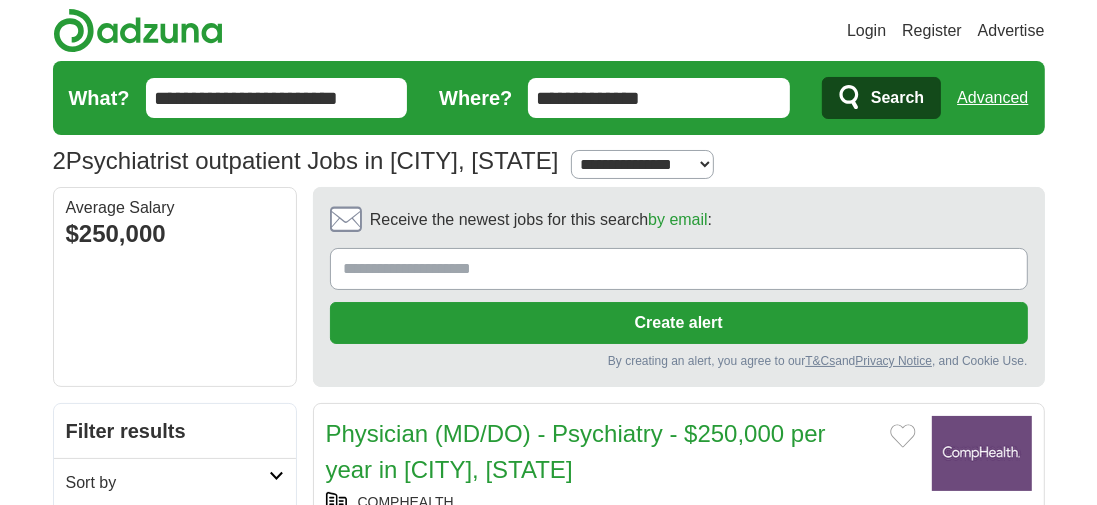 type on "**********" 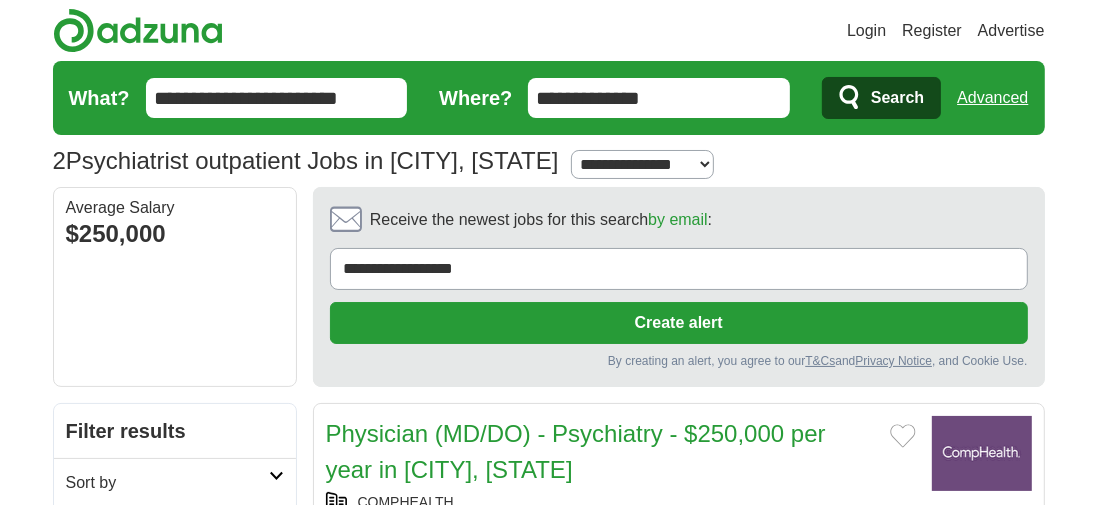 type on "**********" 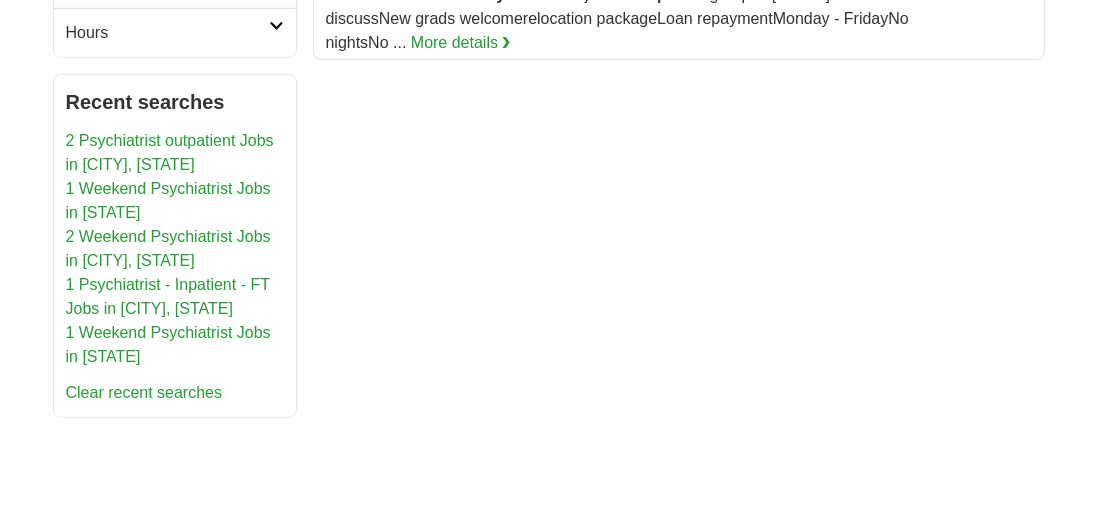 scroll, scrollTop: 785, scrollLeft: 0, axis: vertical 